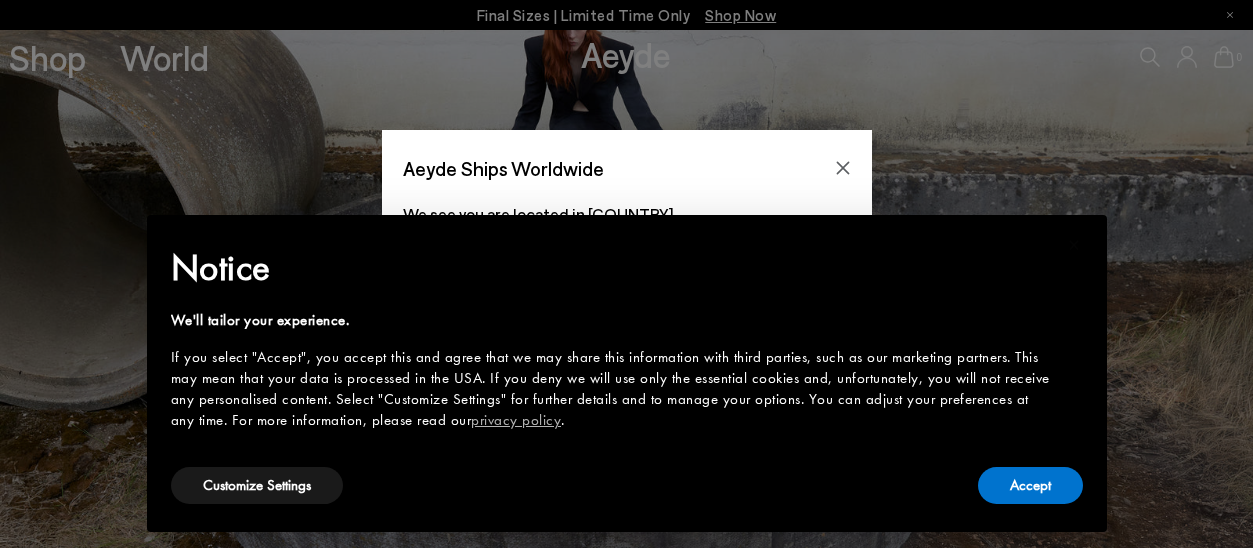 scroll, scrollTop: 0, scrollLeft: 0, axis: both 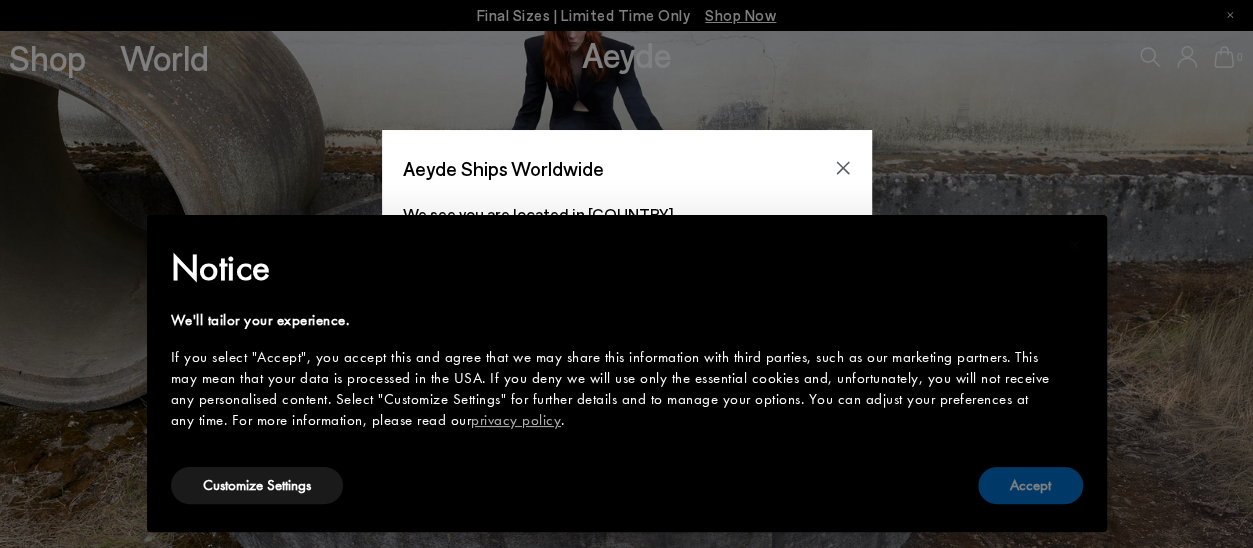 click on "Accept" at bounding box center [1030, 485] 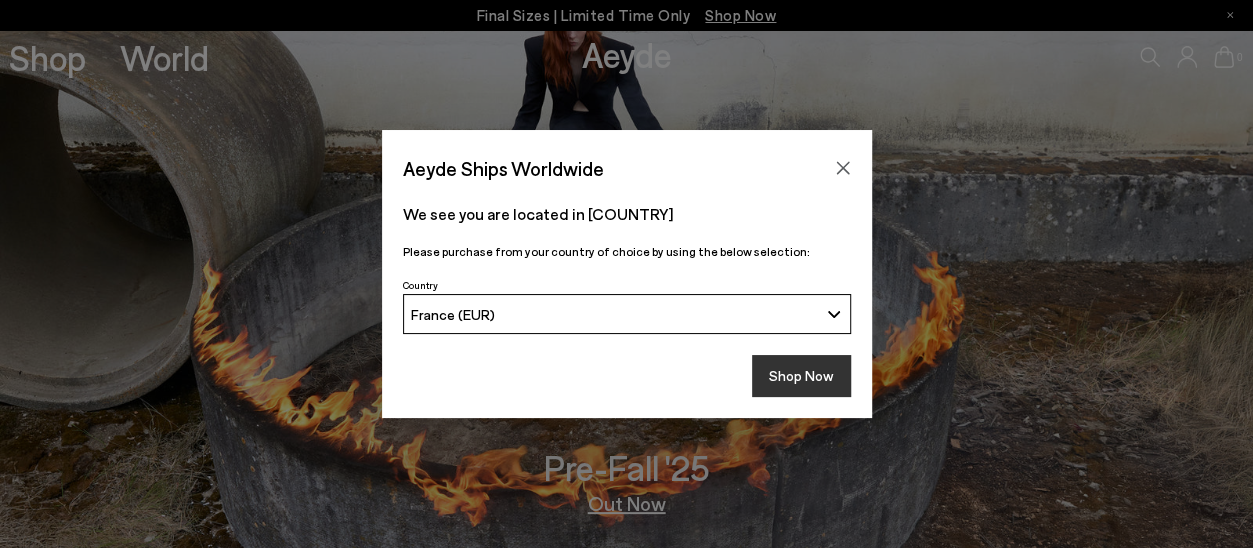 click on "Shop Now" at bounding box center (801, 376) 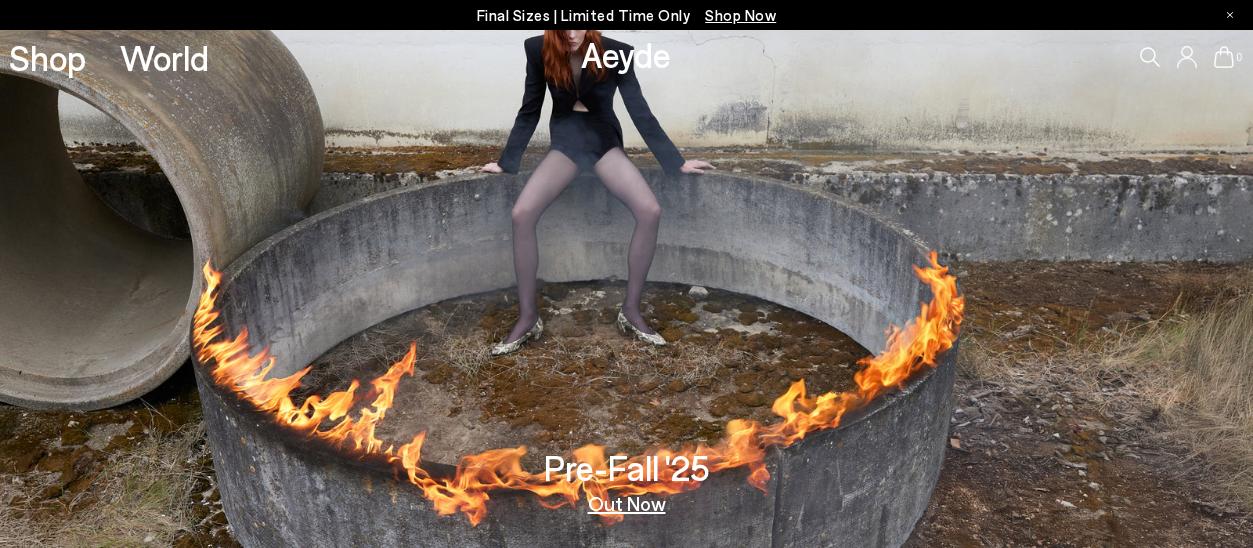 scroll, scrollTop: 0, scrollLeft: 0, axis: both 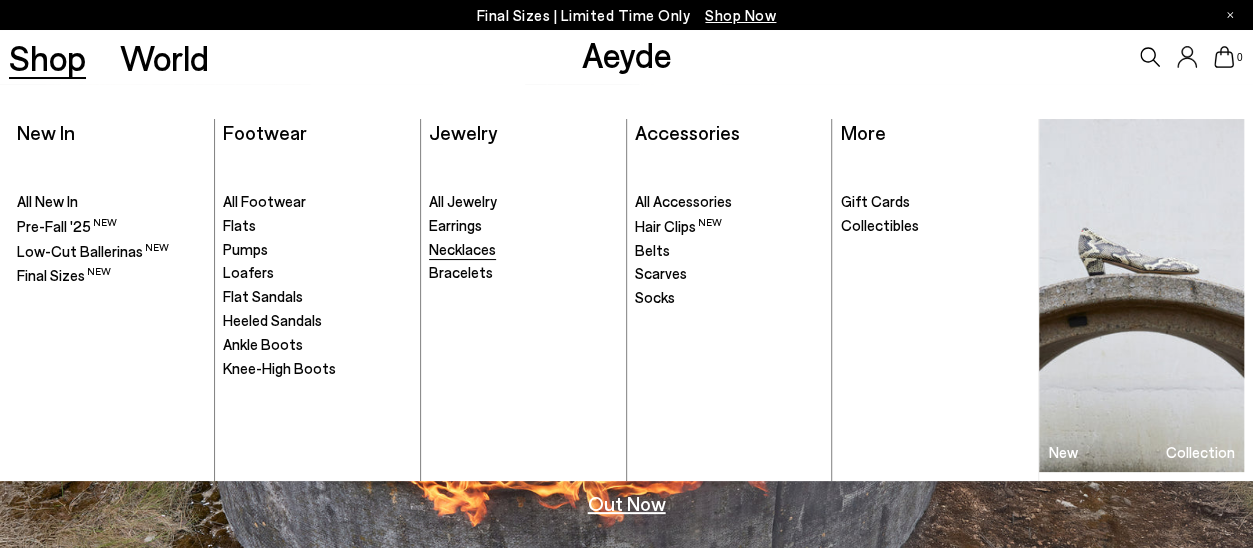 click on "Necklaces" at bounding box center [462, 249] 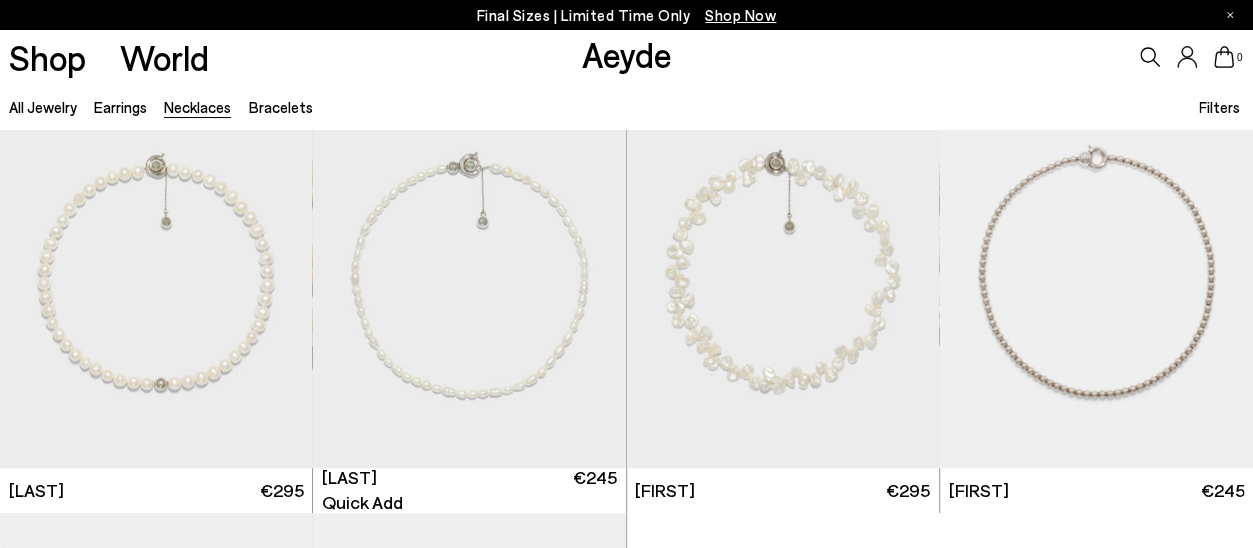 scroll, scrollTop: 485, scrollLeft: 0, axis: vertical 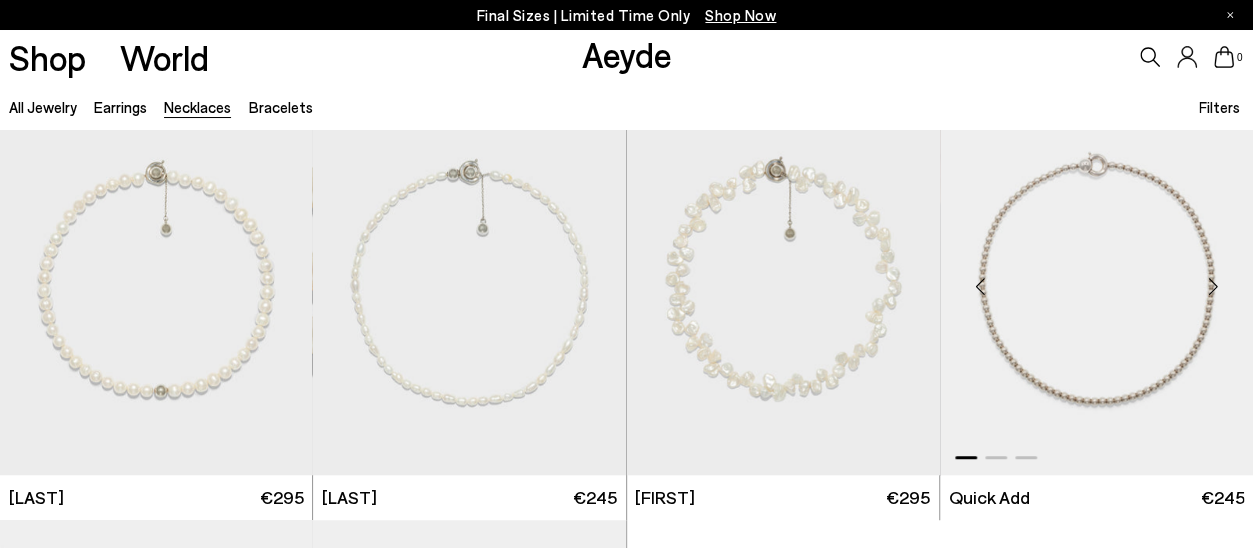 click at bounding box center (1096, 278) 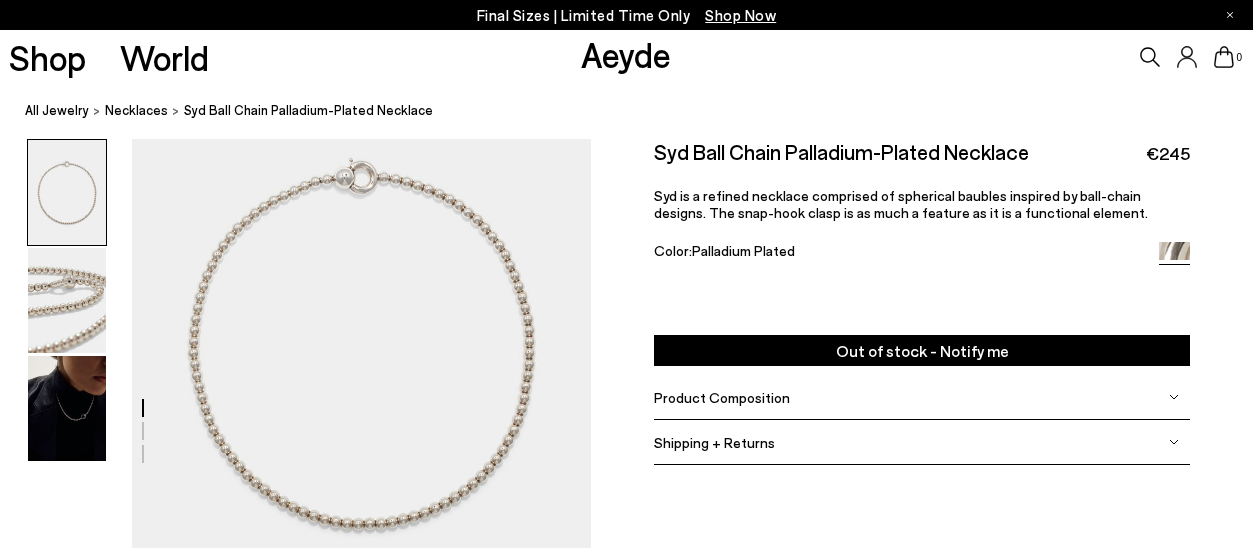 scroll, scrollTop: 0, scrollLeft: 0, axis: both 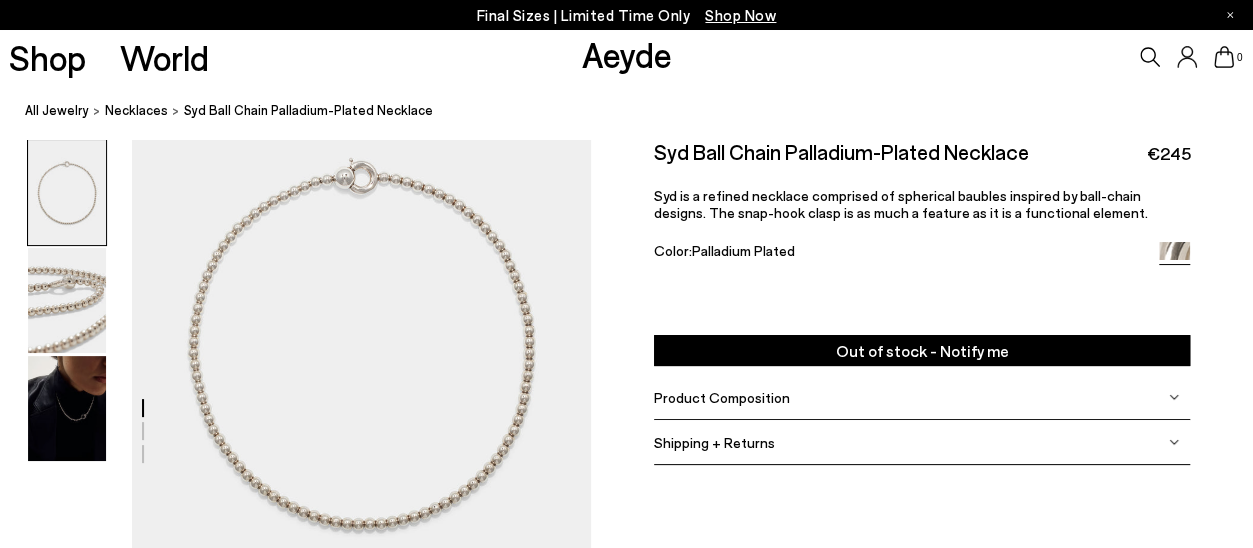 click at bounding box center (295, 958) 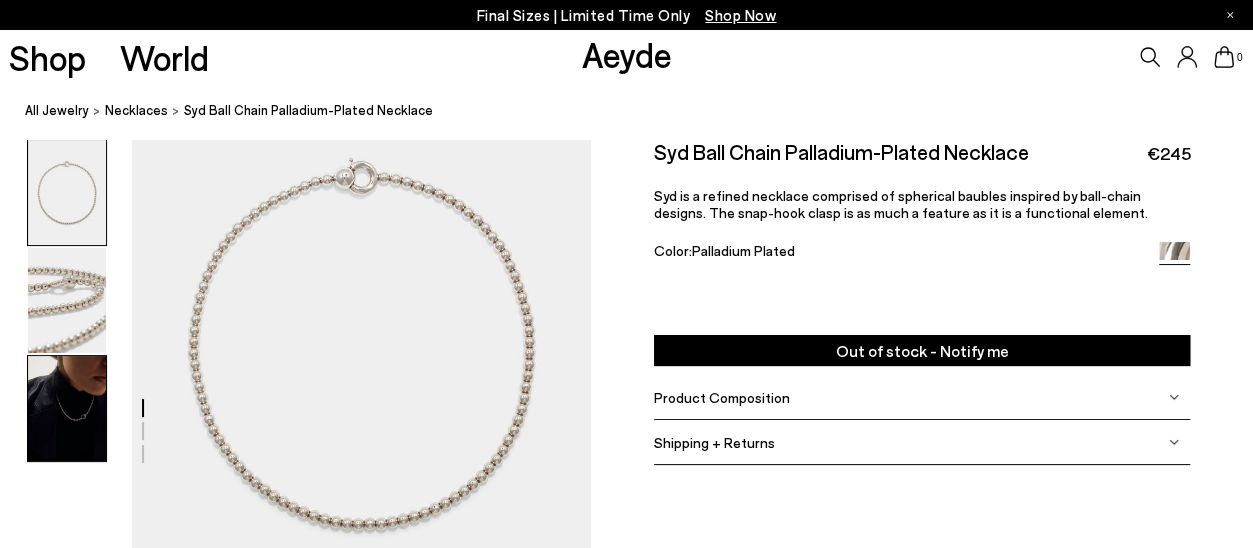 click at bounding box center (67, 408) 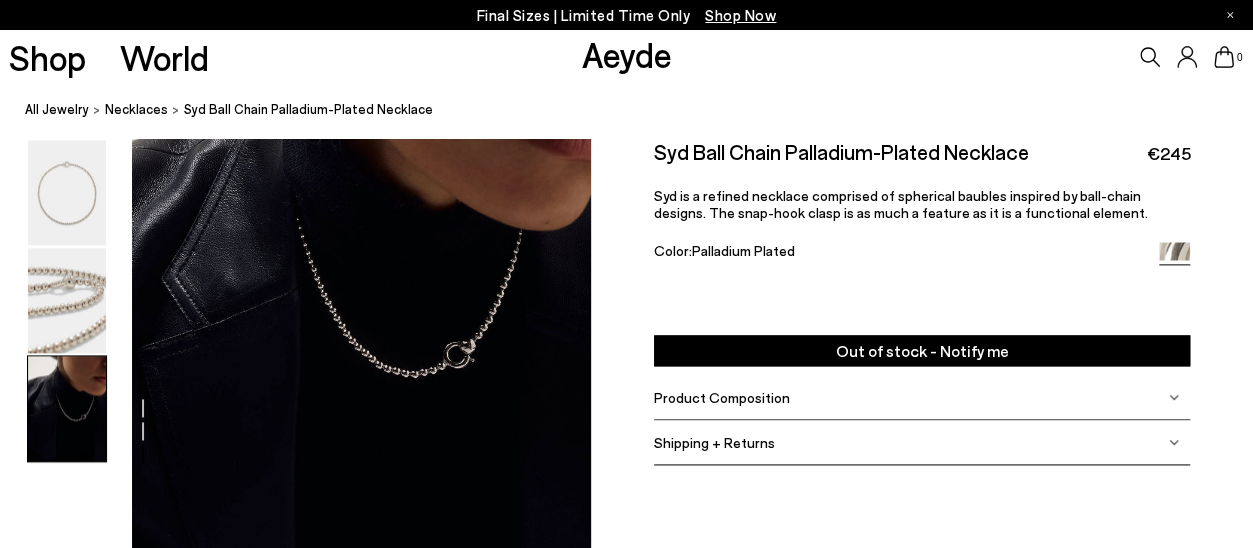 scroll, scrollTop: 1166, scrollLeft: 0, axis: vertical 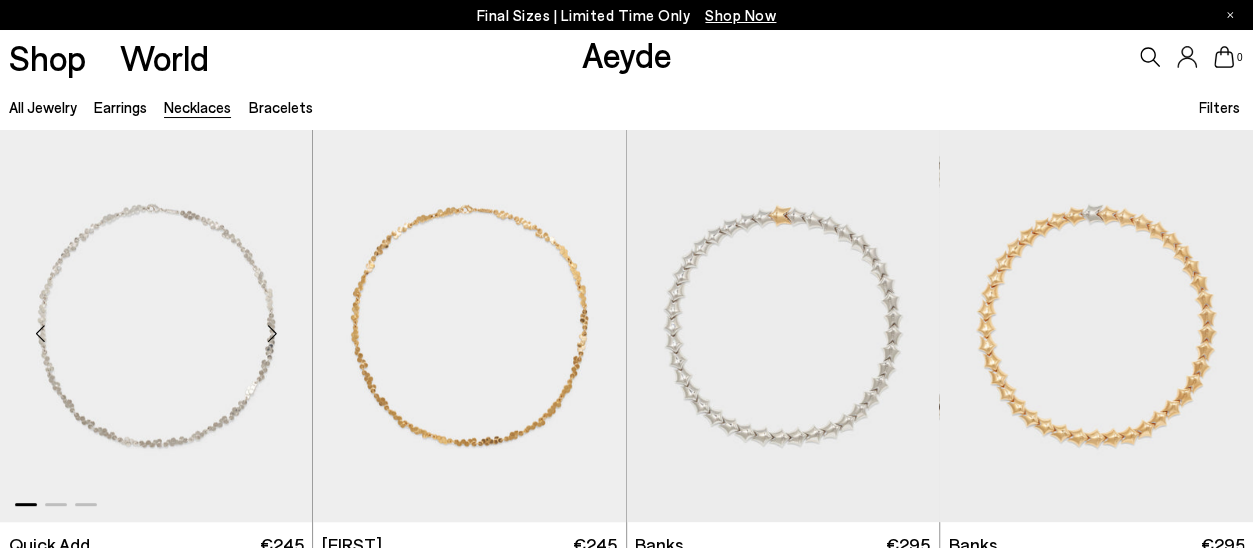 click at bounding box center [156, 325] 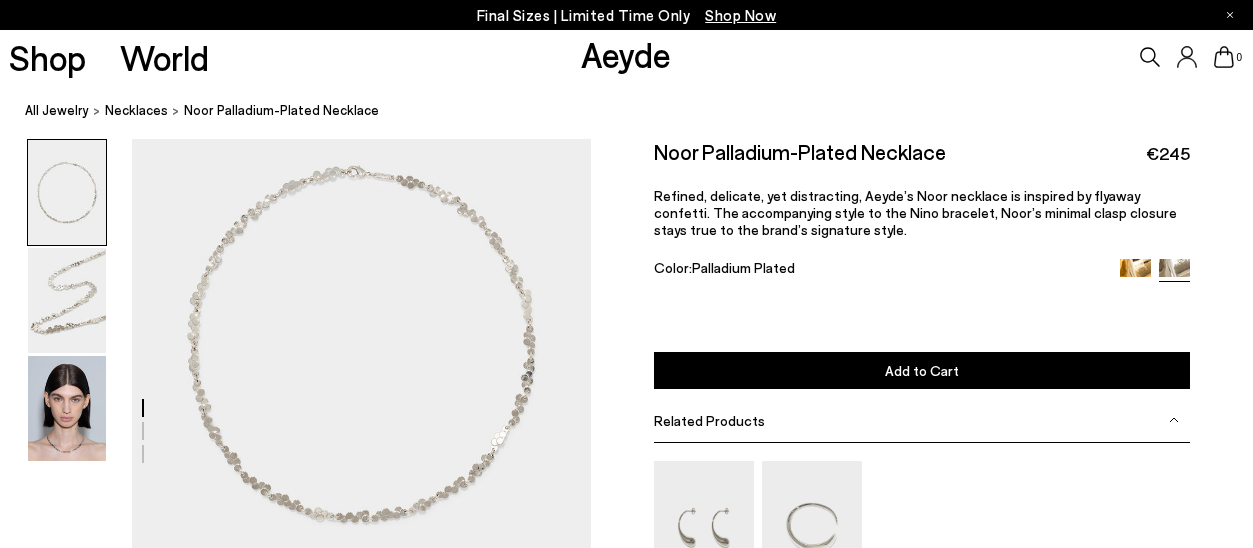 scroll, scrollTop: 0, scrollLeft: 0, axis: both 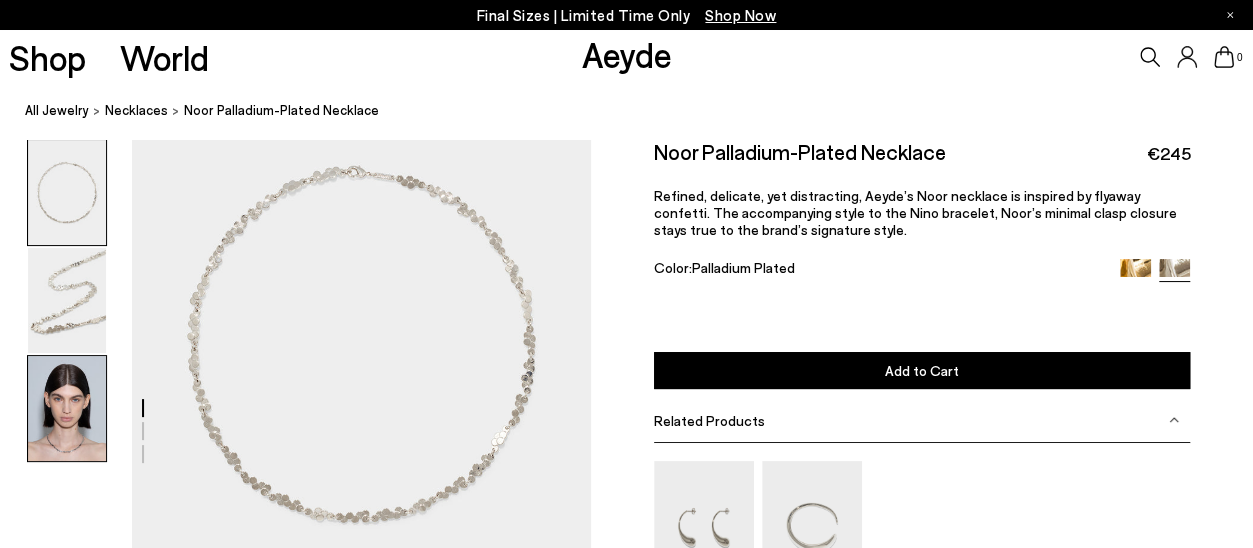 click at bounding box center (67, 408) 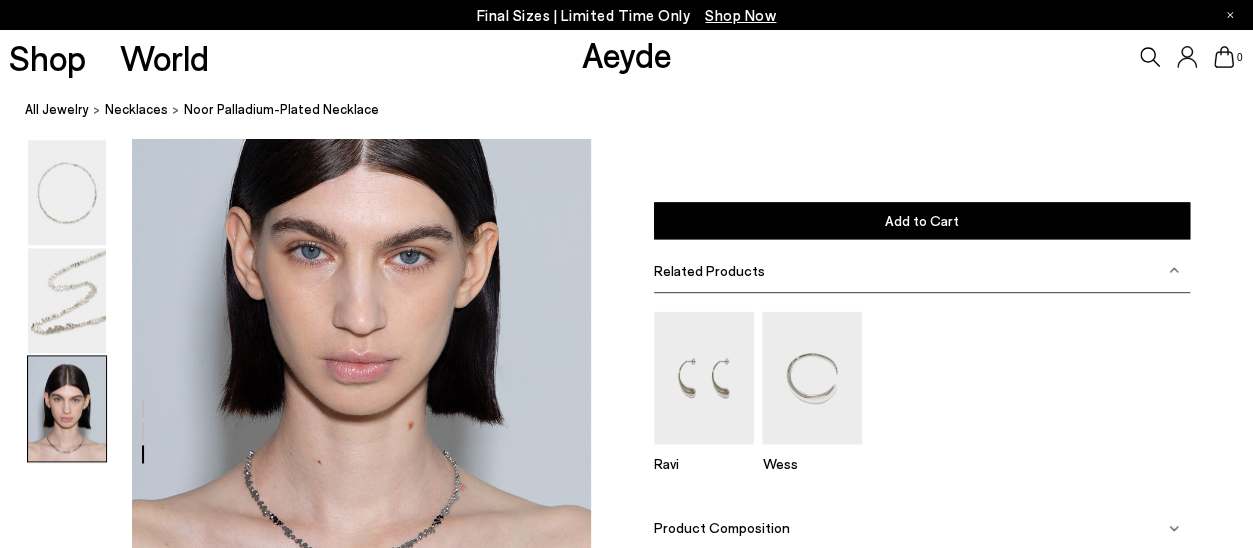 scroll, scrollTop: 1330, scrollLeft: 0, axis: vertical 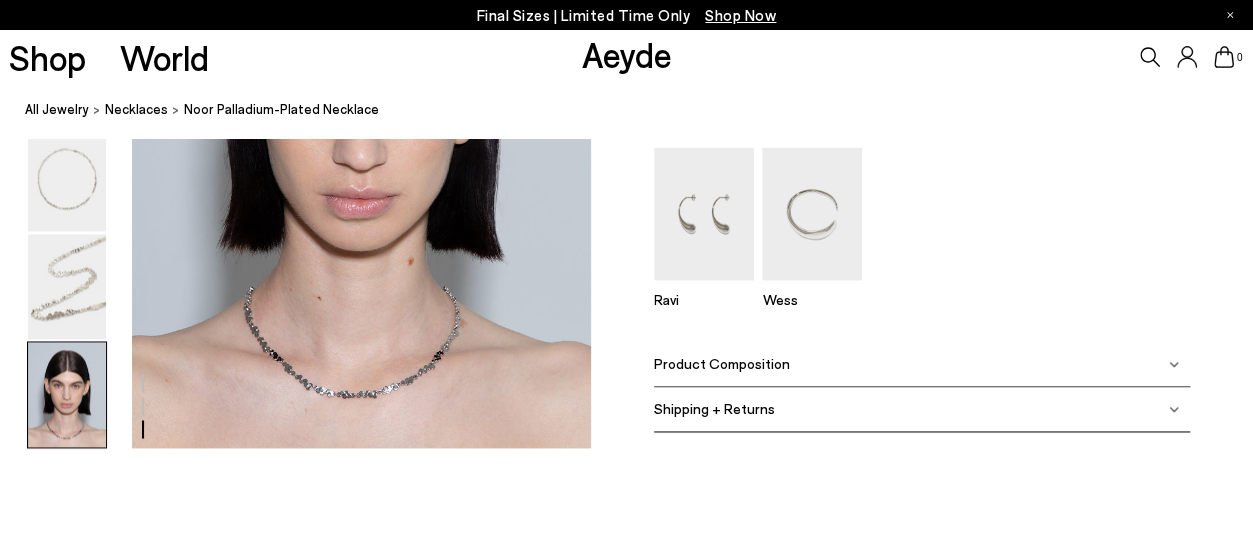 click at bounding box center (295, -372) 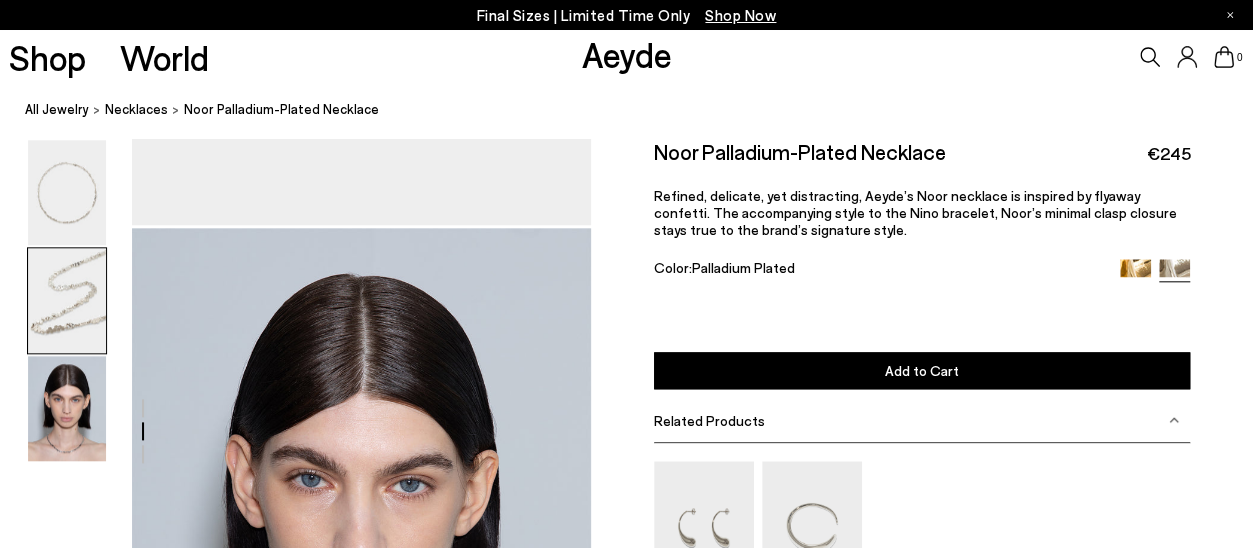 scroll, scrollTop: 936, scrollLeft: 0, axis: vertical 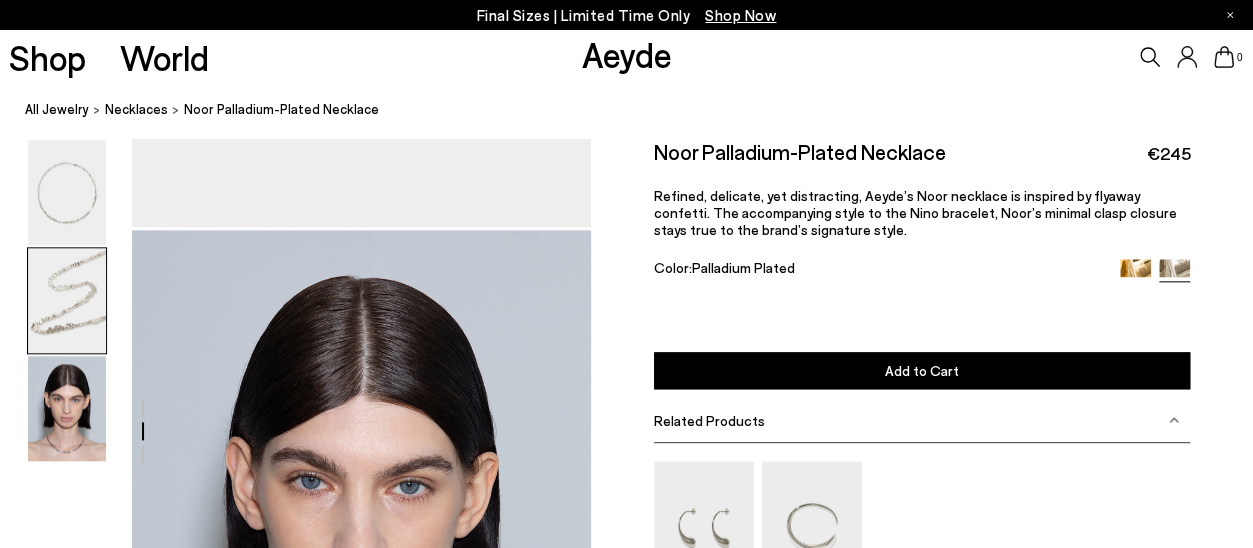 click at bounding box center (1135, 273) 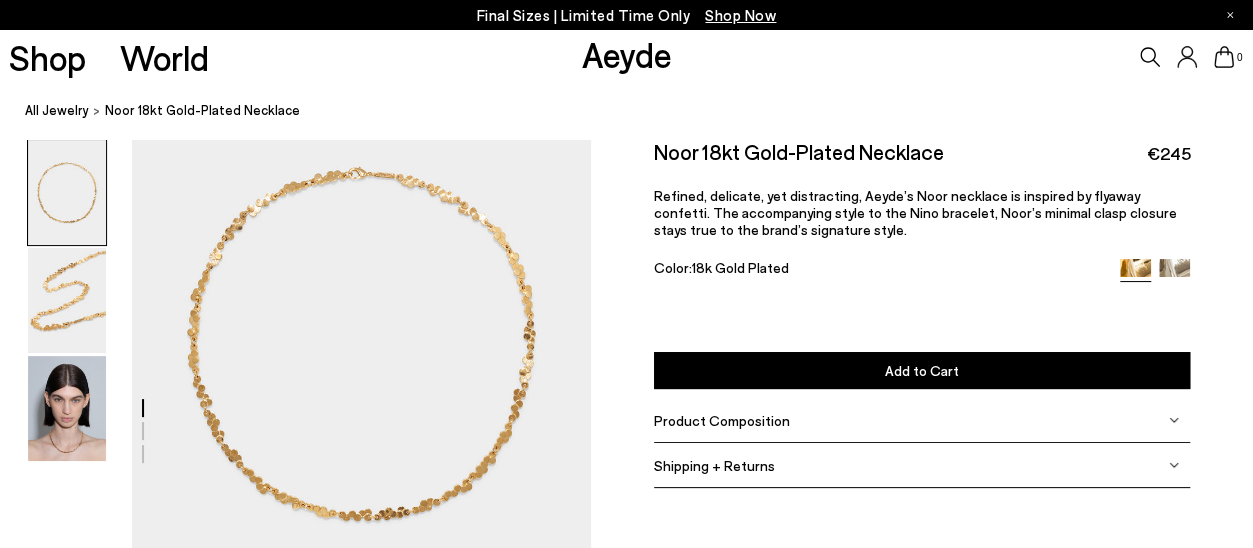 scroll, scrollTop: 215, scrollLeft: 0, axis: vertical 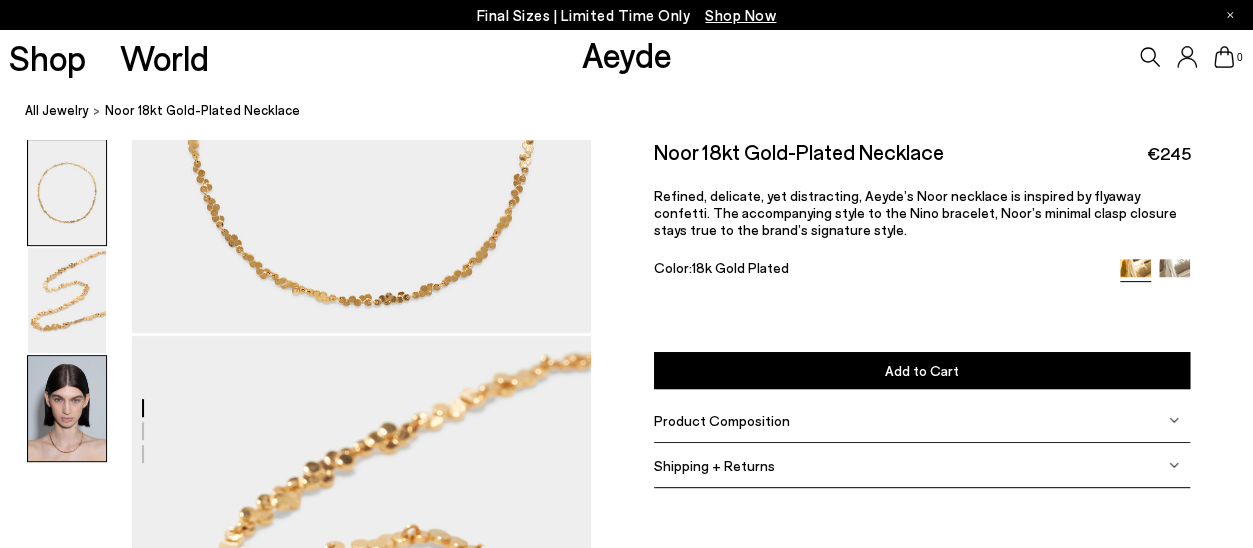 click at bounding box center [67, 408] 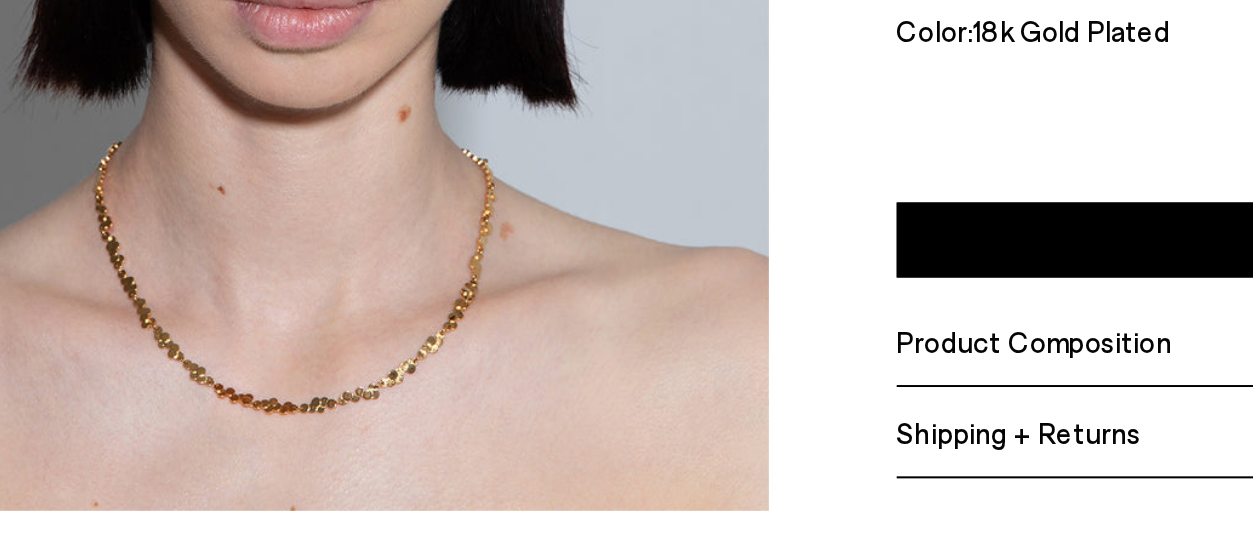 scroll, scrollTop: 1317, scrollLeft: 0, axis: vertical 